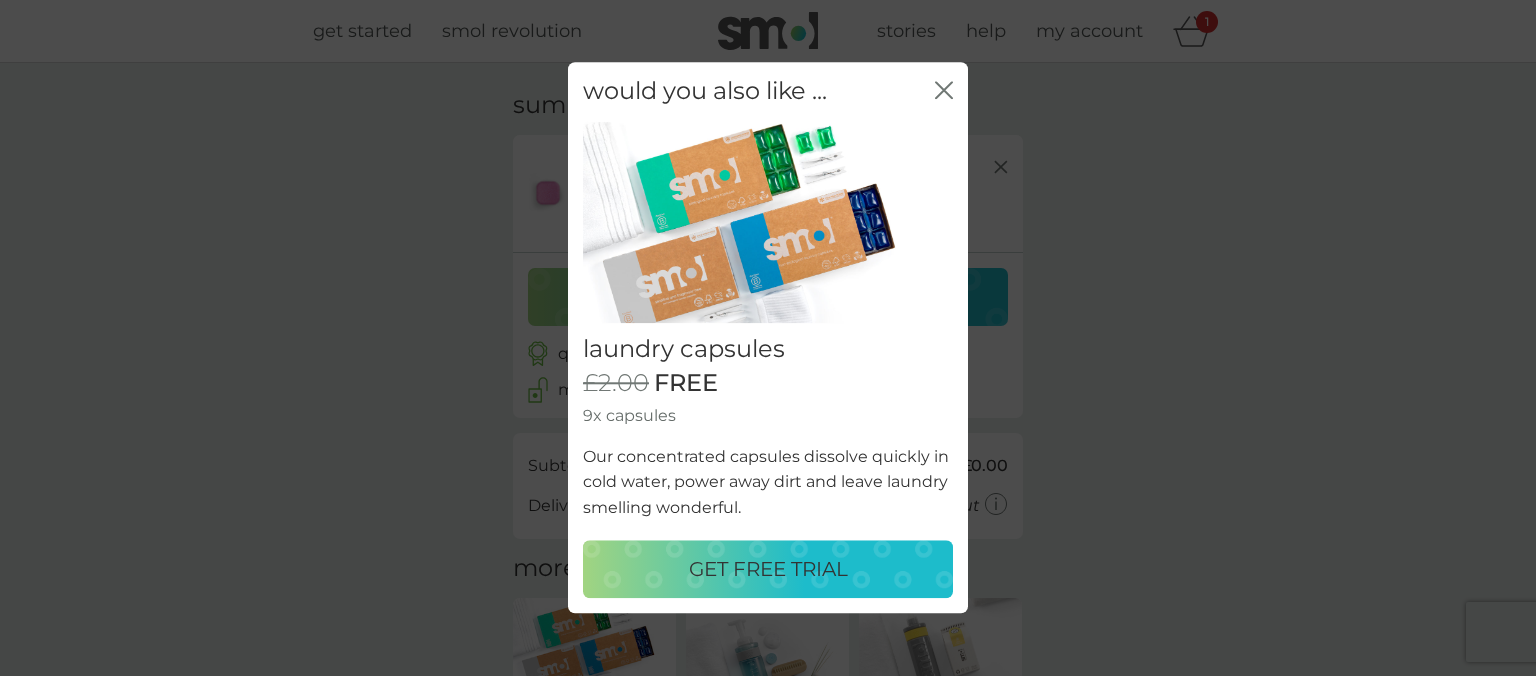 scroll, scrollTop: 0, scrollLeft: 0, axis: both 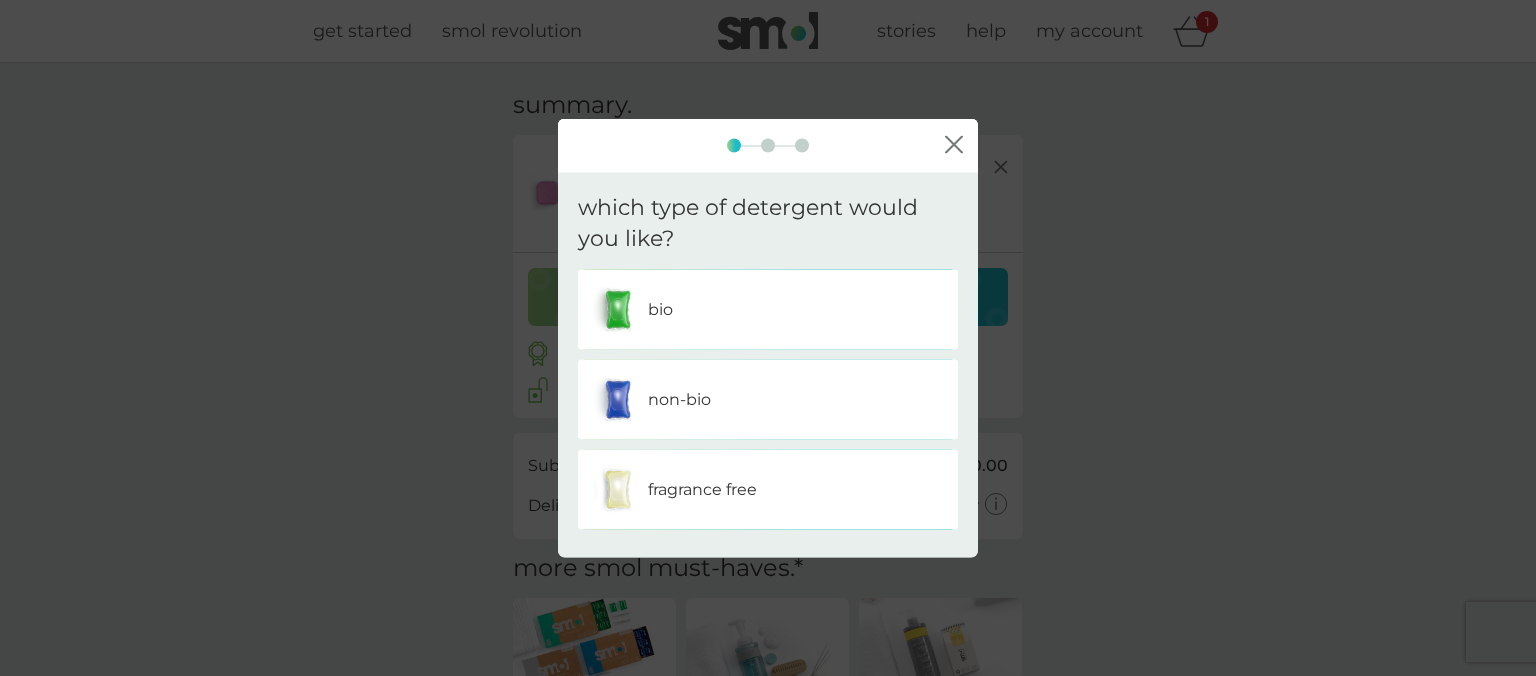 click on "non-bio" at bounding box center [768, 399] 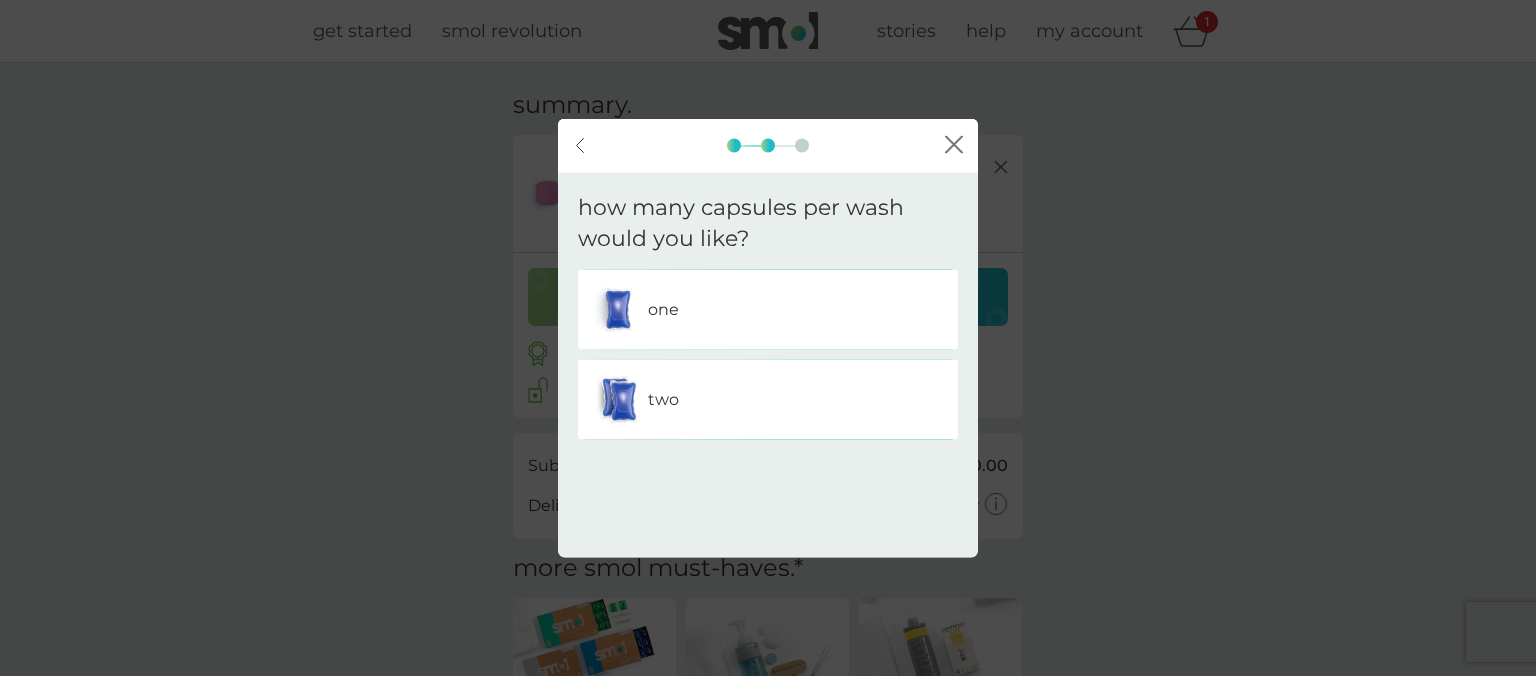 click on "one" at bounding box center [768, 309] 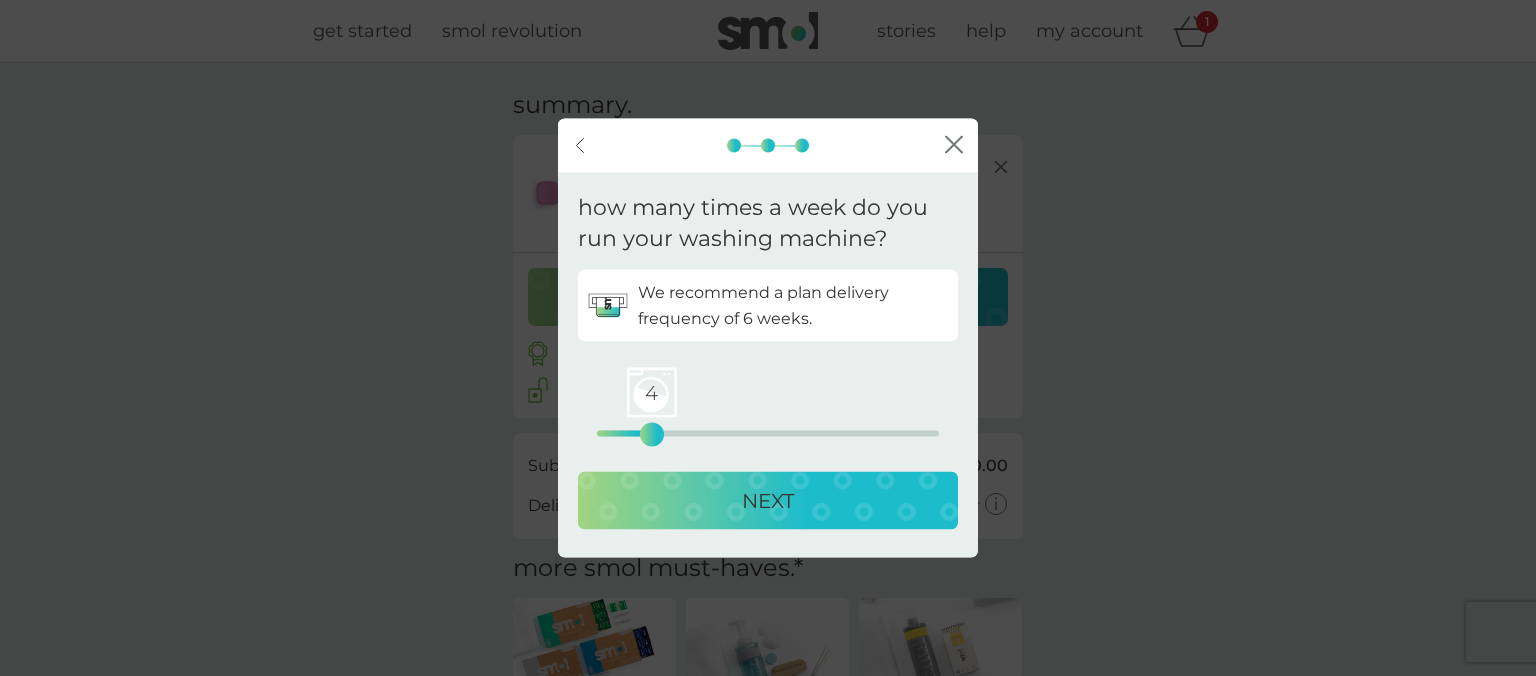 drag, startPoint x: 593, startPoint y: 435, endPoint x: 656, endPoint y: 431, distance: 63.126858 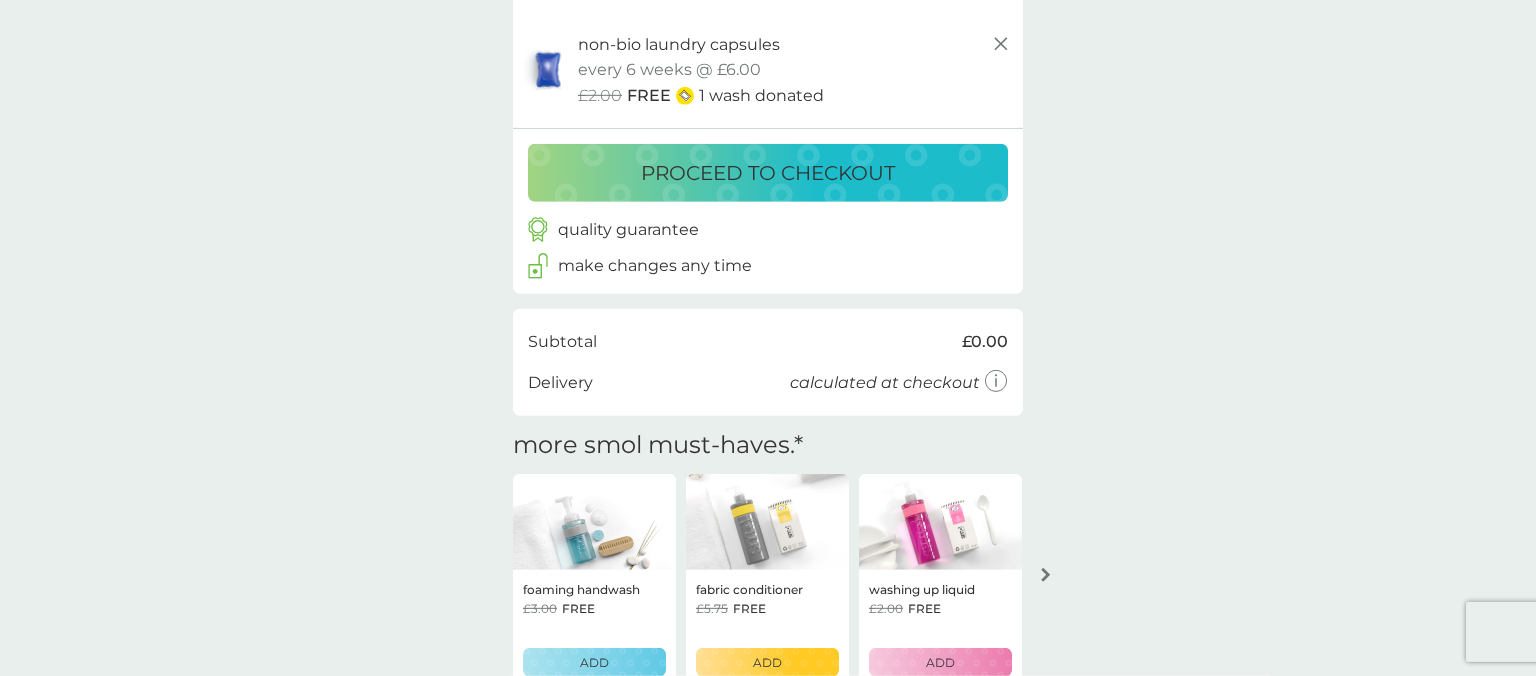 scroll, scrollTop: 105, scrollLeft: 0, axis: vertical 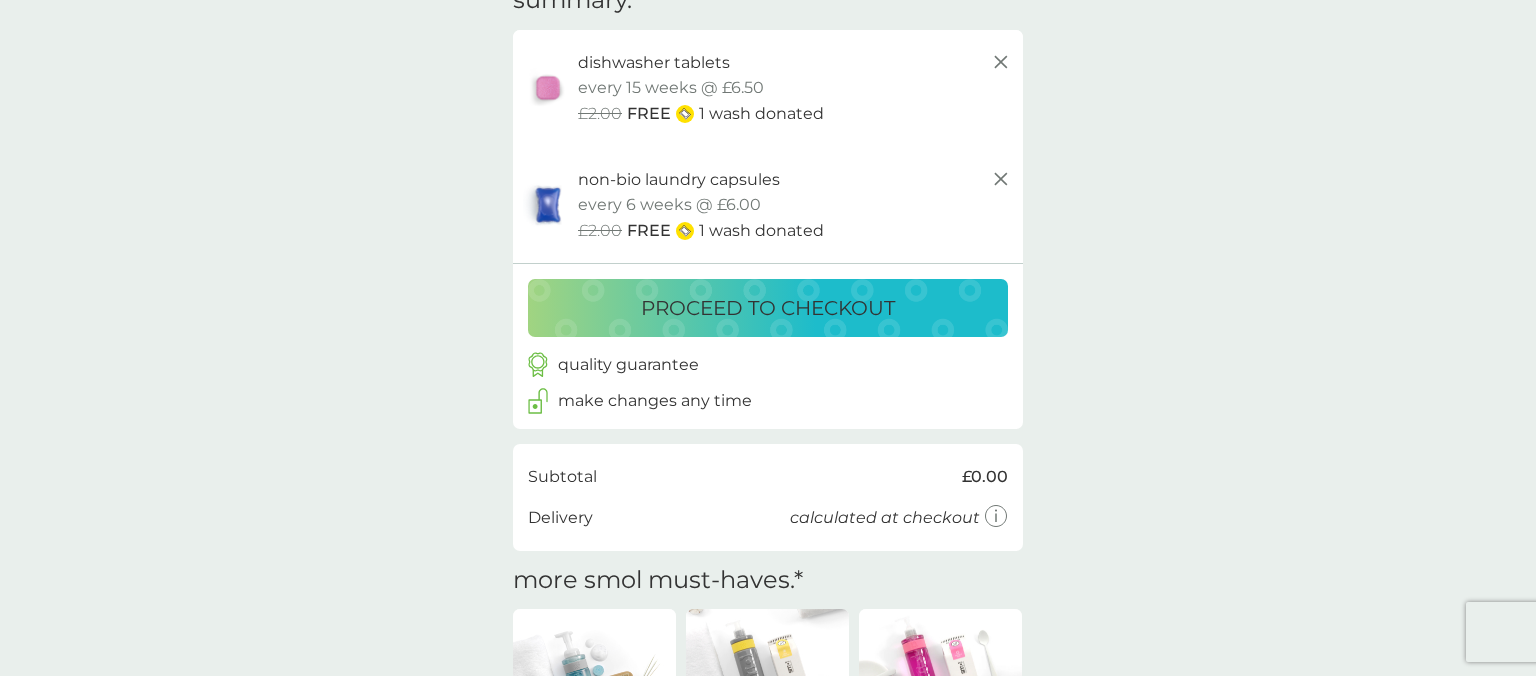 click on "proceed to checkout" at bounding box center (768, 308) 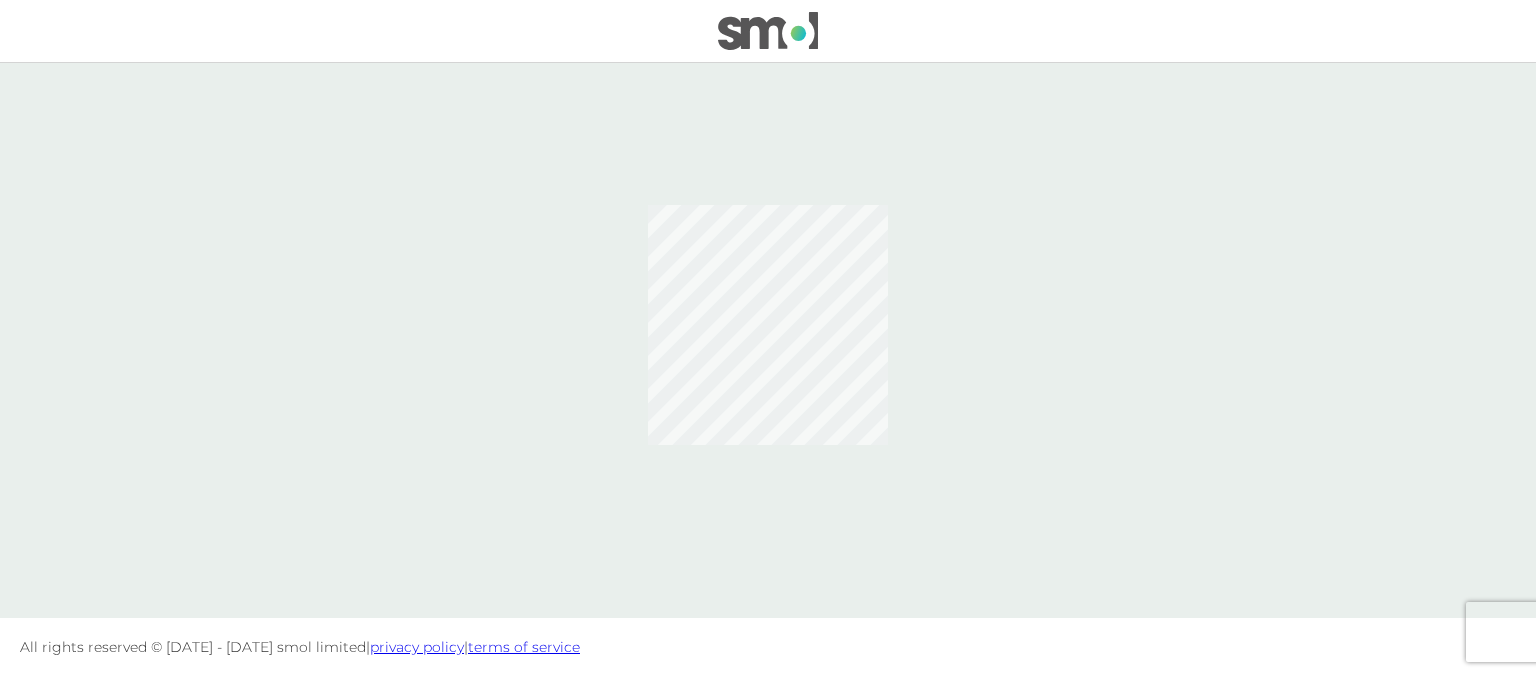 scroll, scrollTop: 0, scrollLeft: 0, axis: both 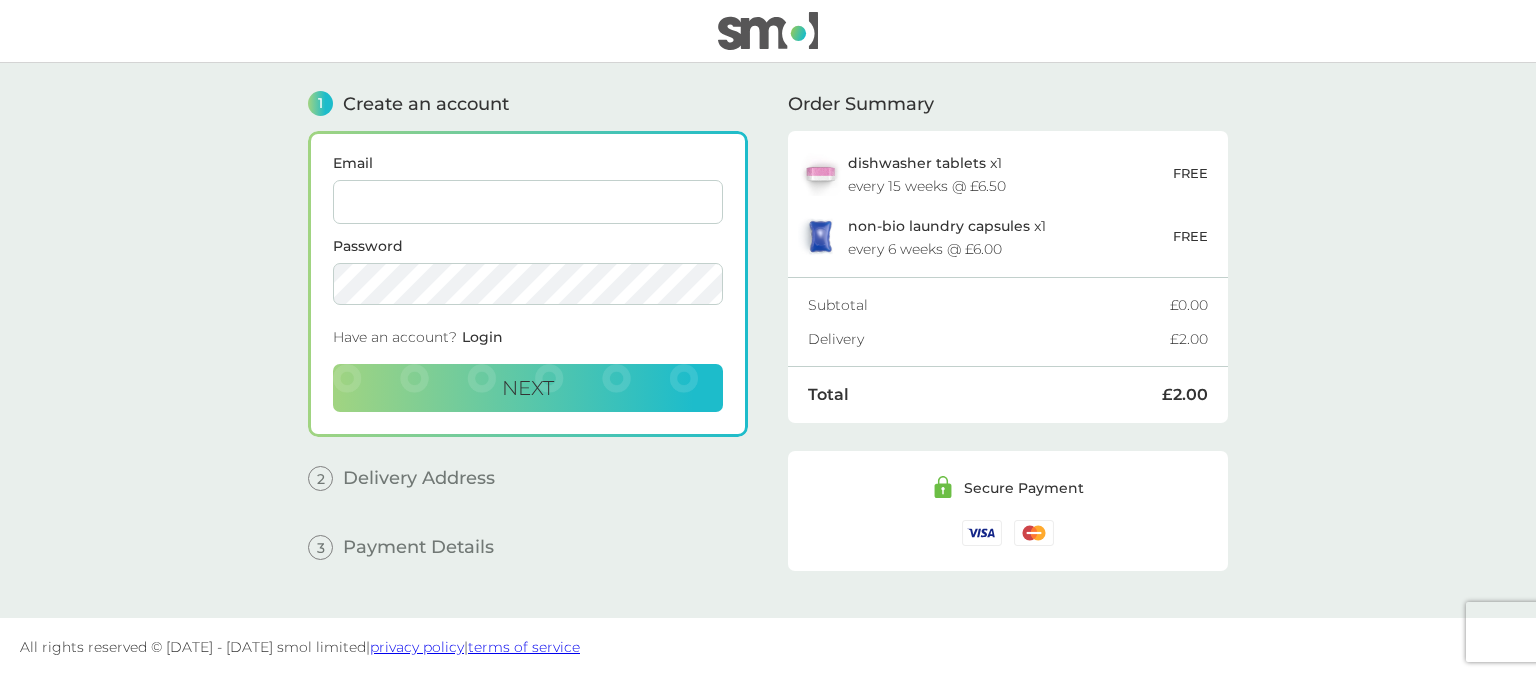 click on "Email" at bounding box center [528, 202] 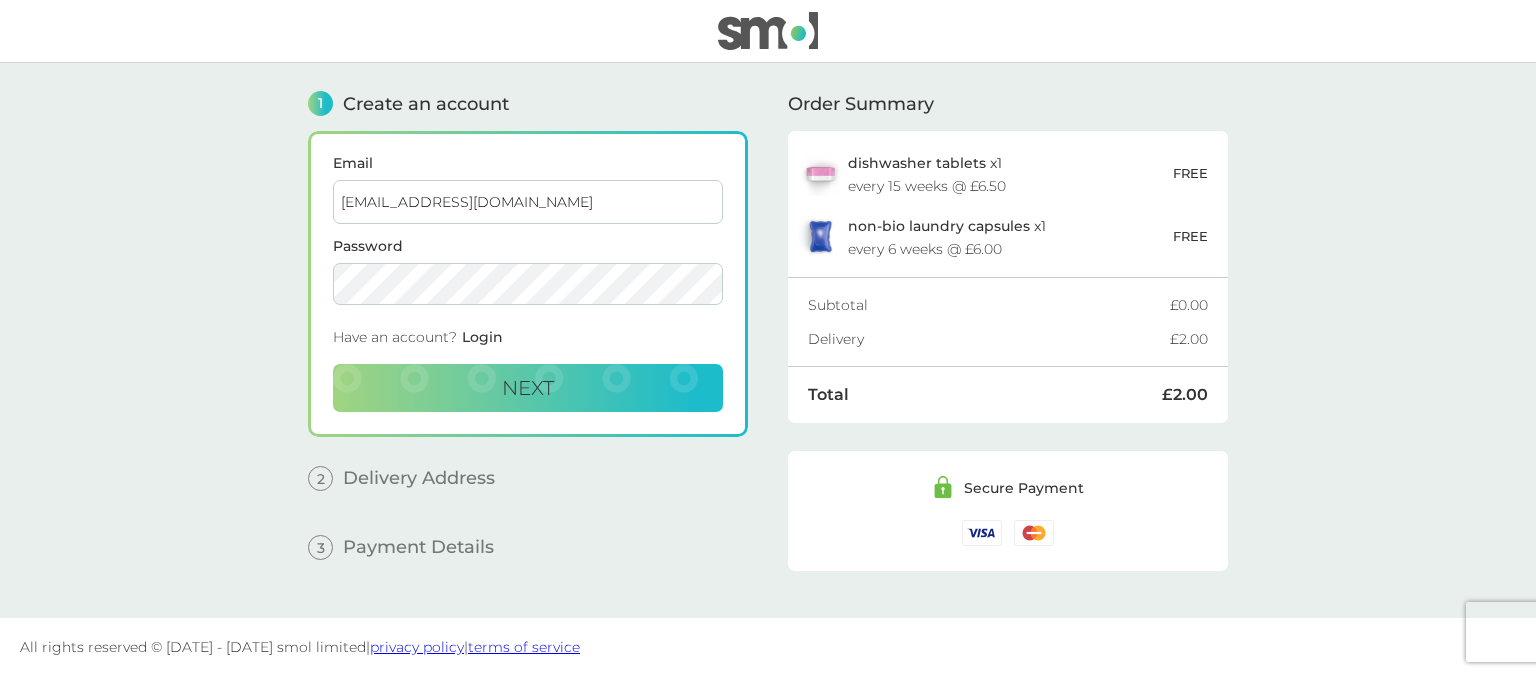 type on "[EMAIL_ADDRESS][DOMAIN_NAME]" 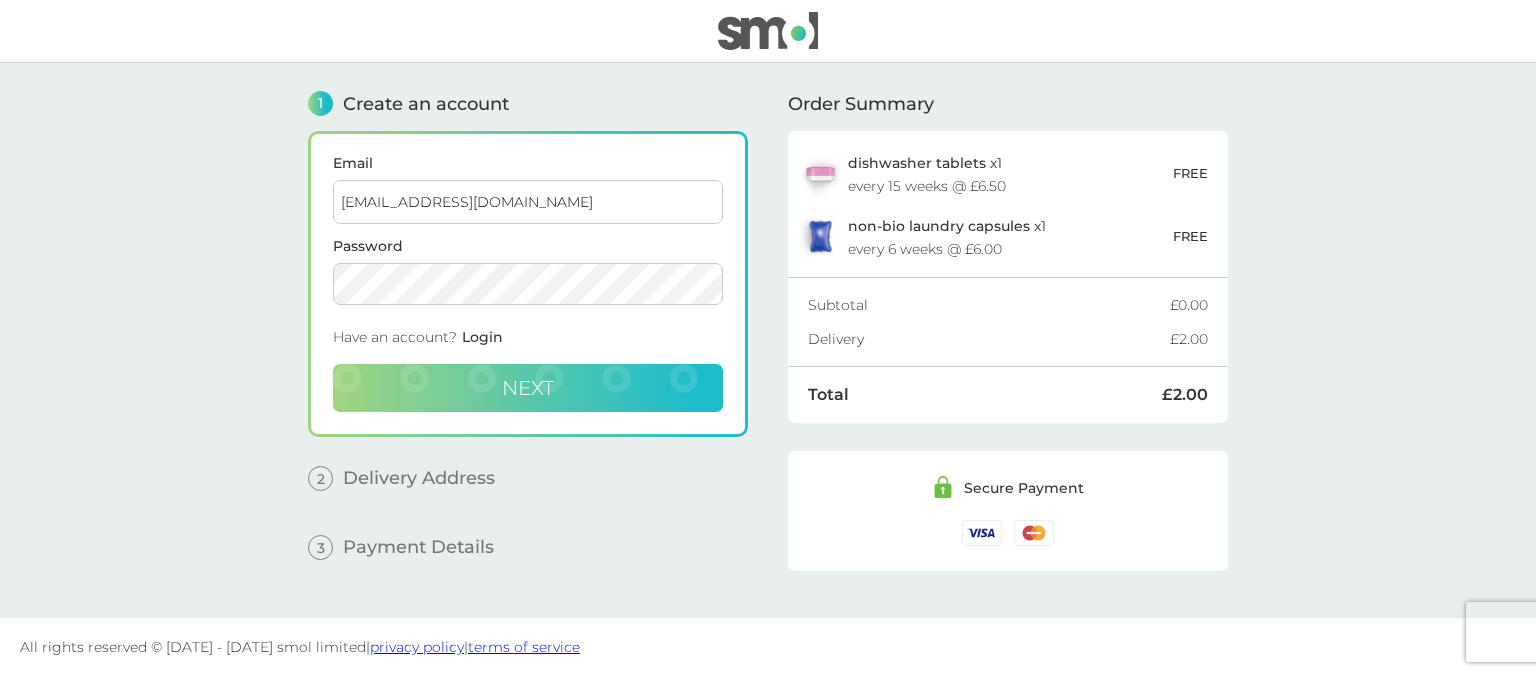 click on "Next" at bounding box center [528, 388] 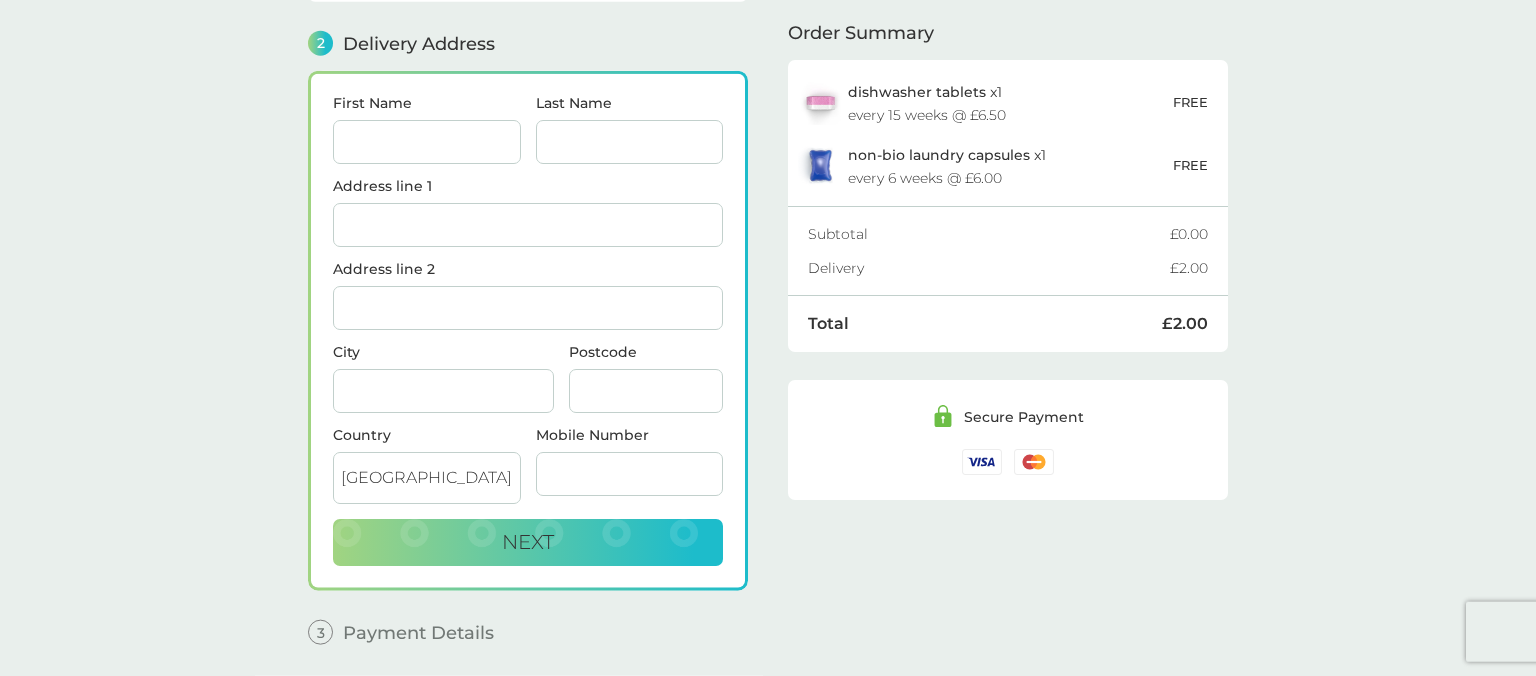 scroll, scrollTop: 244, scrollLeft: 0, axis: vertical 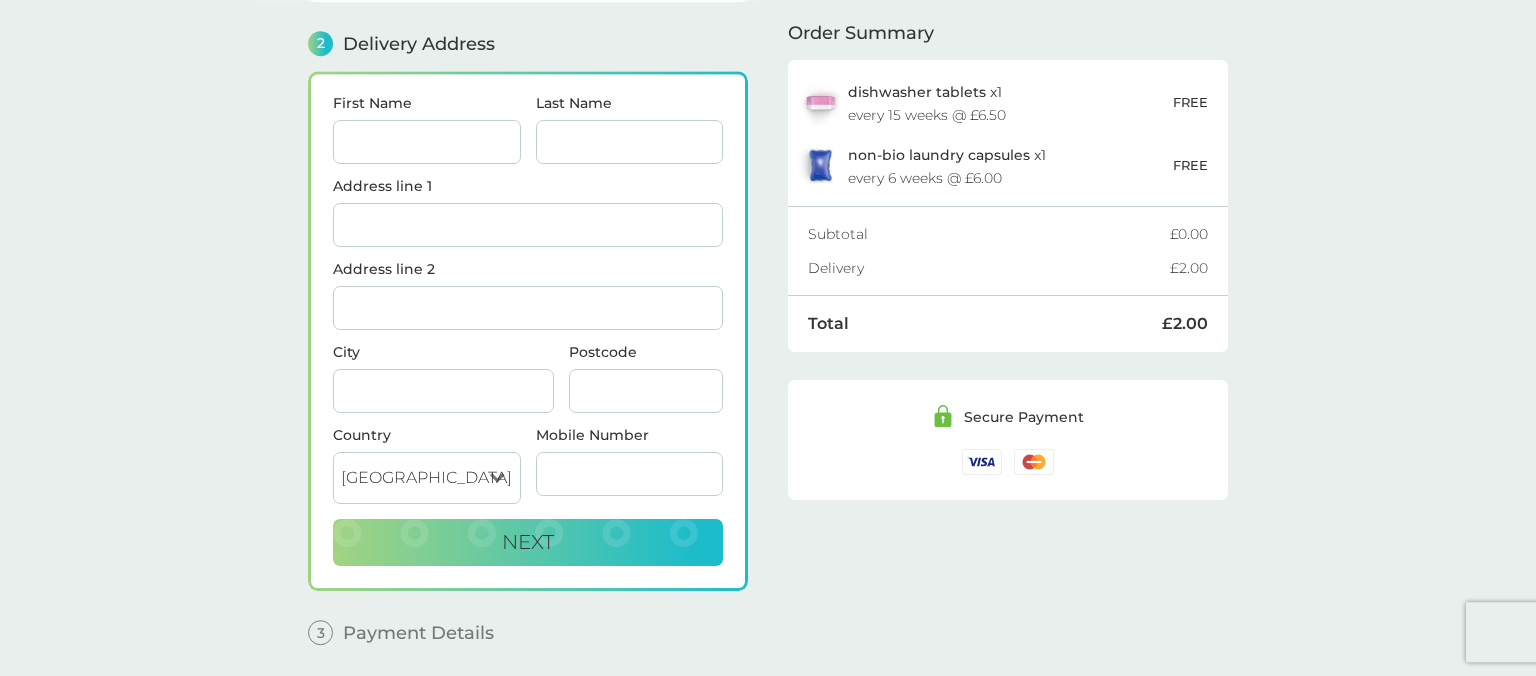 click on "First Name" at bounding box center [427, 142] 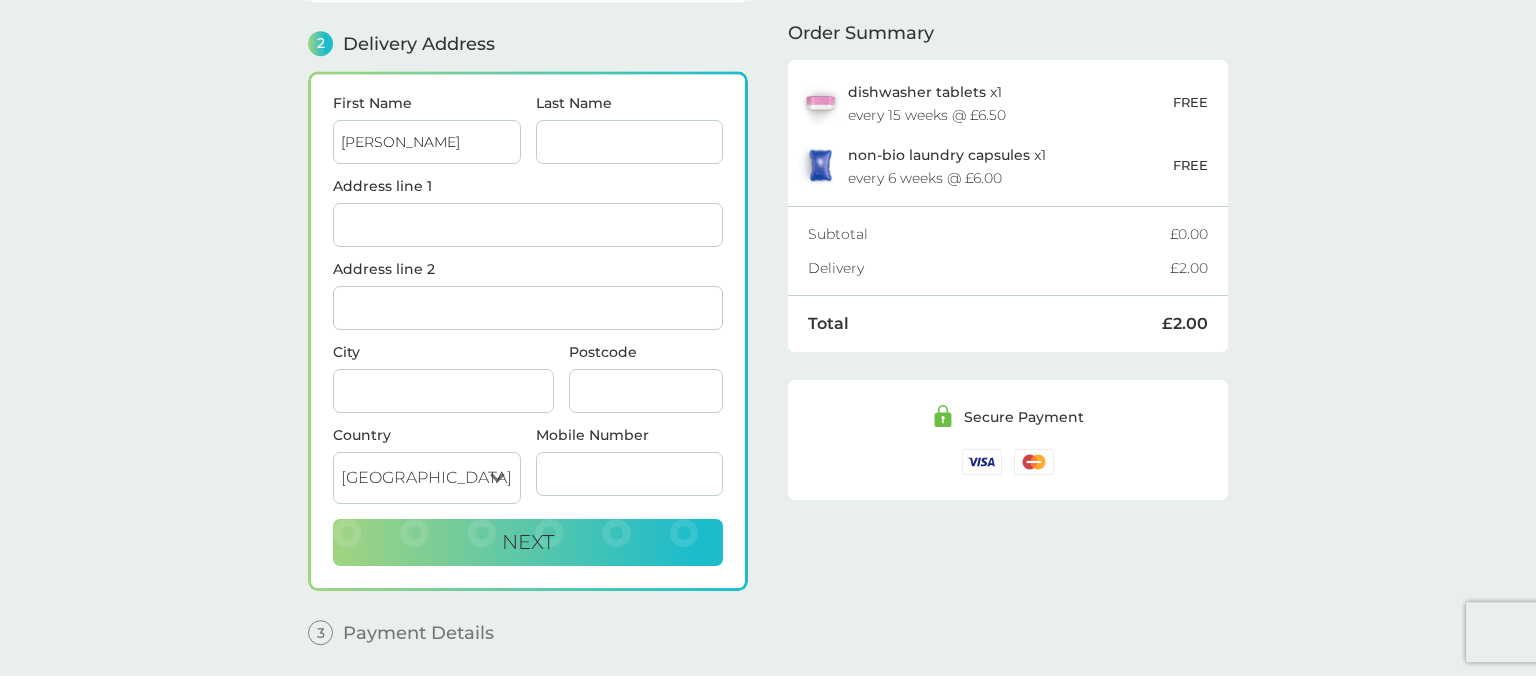 type on "[PERSON_NAME]" 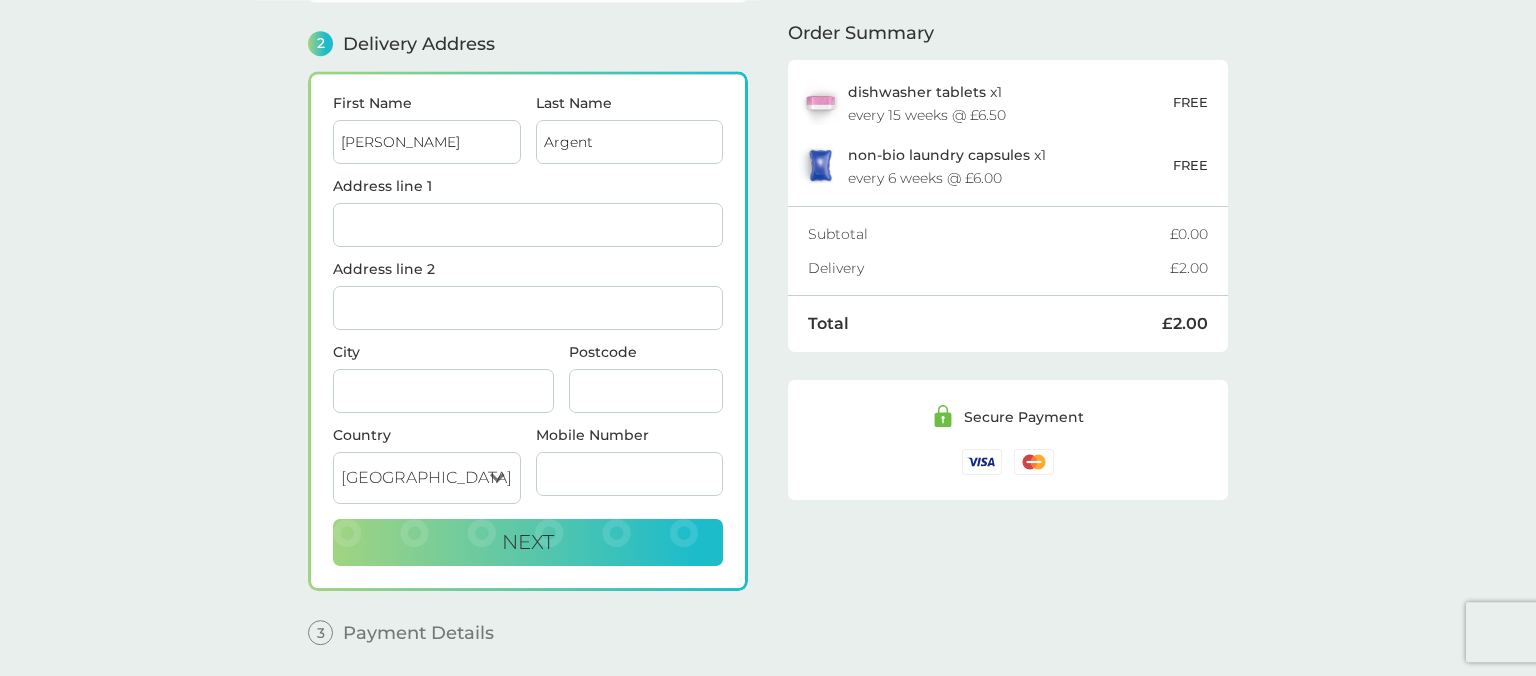 type on "Argent" 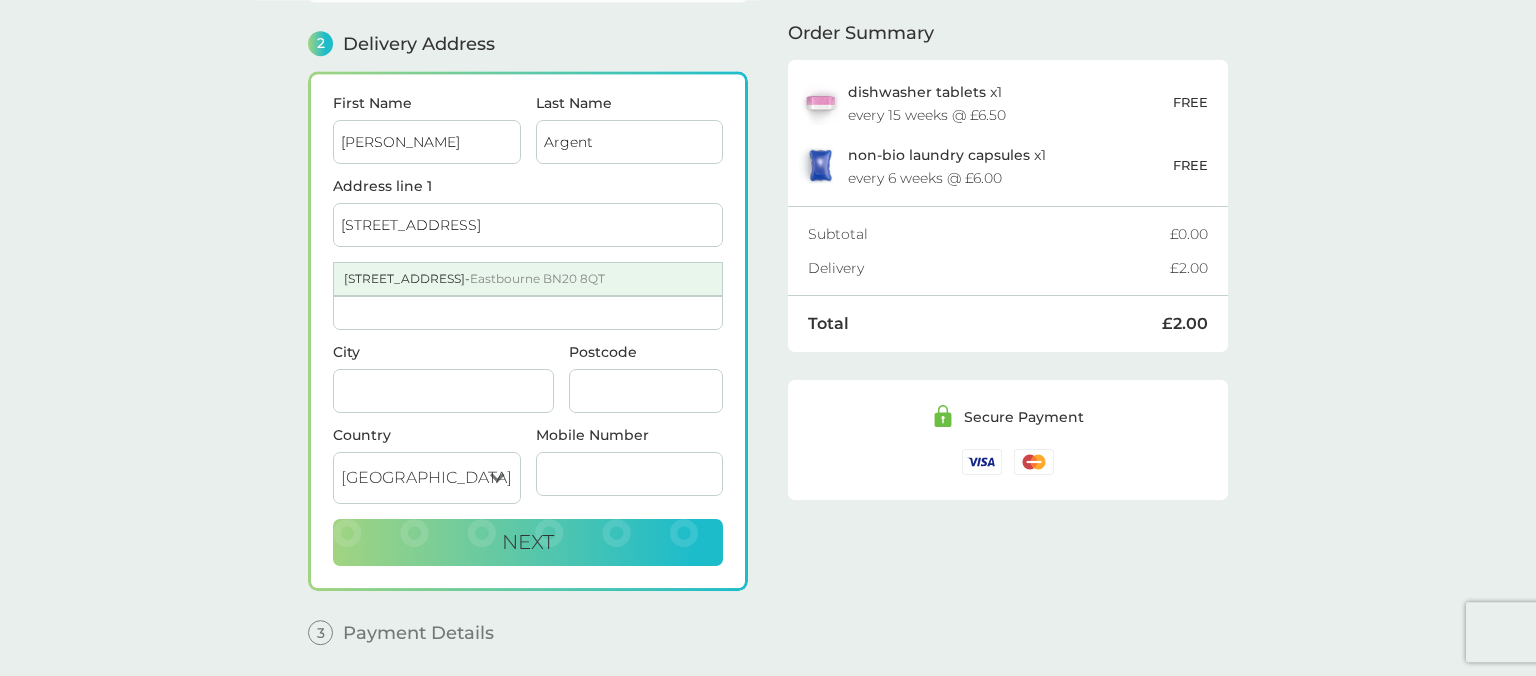 click on "[STREET_ADDRESS]" at bounding box center [528, 279] 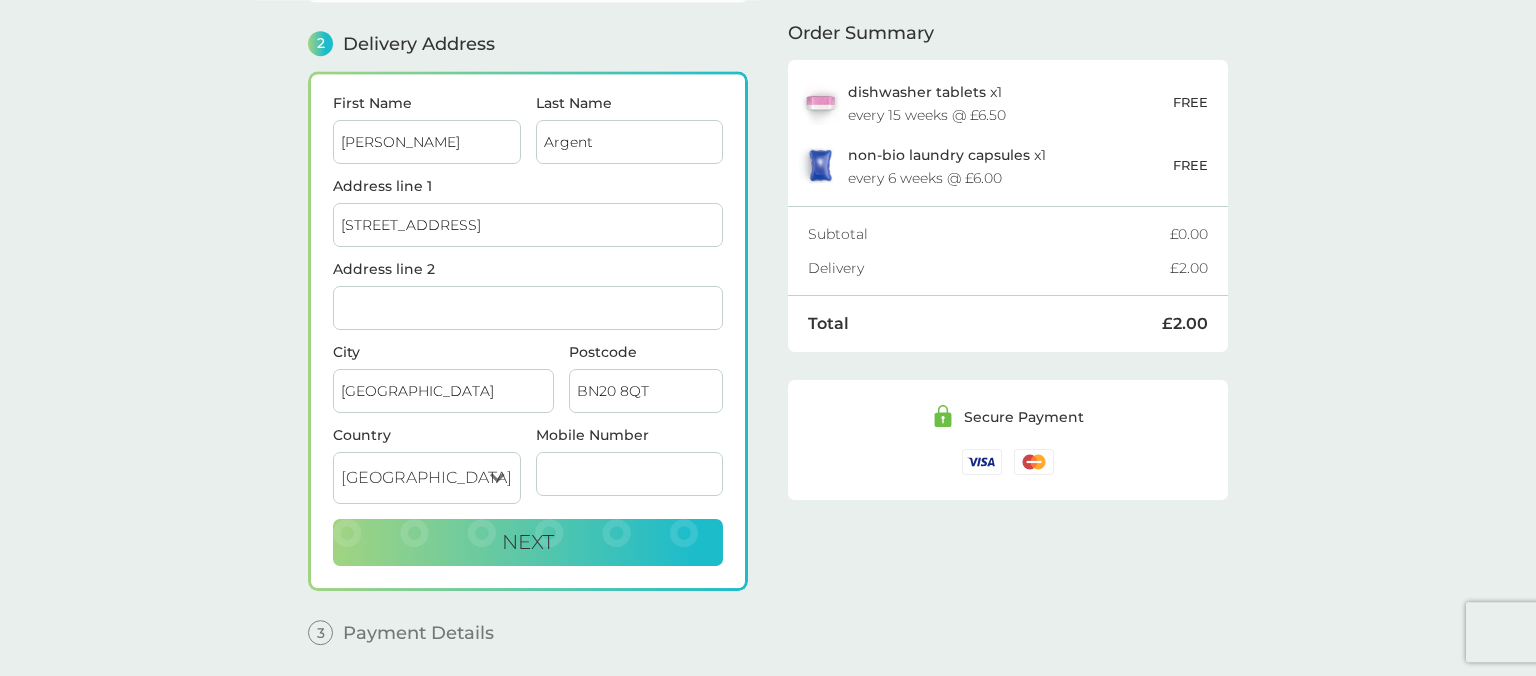click on "Mobile Number" at bounding box center (630, 474) 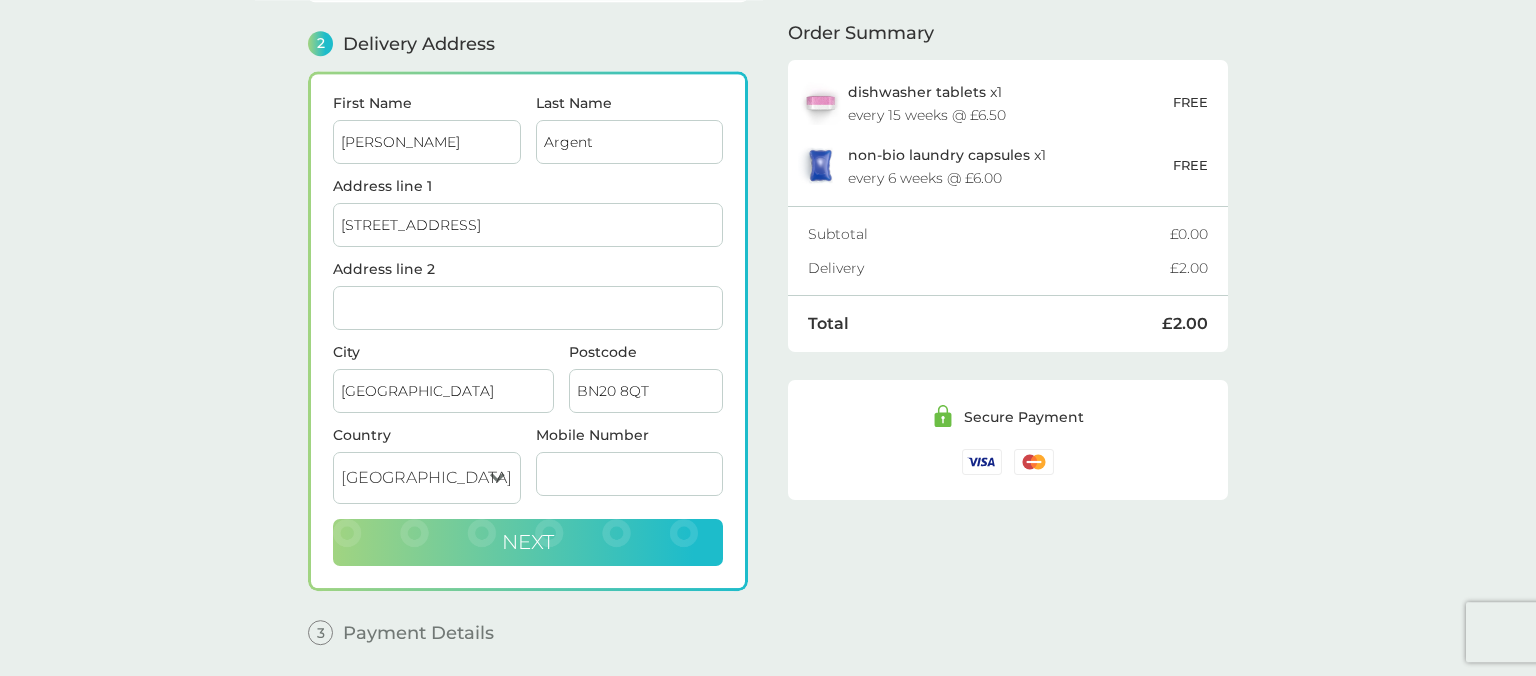 click on "Next" at bounding box center (528, 543) 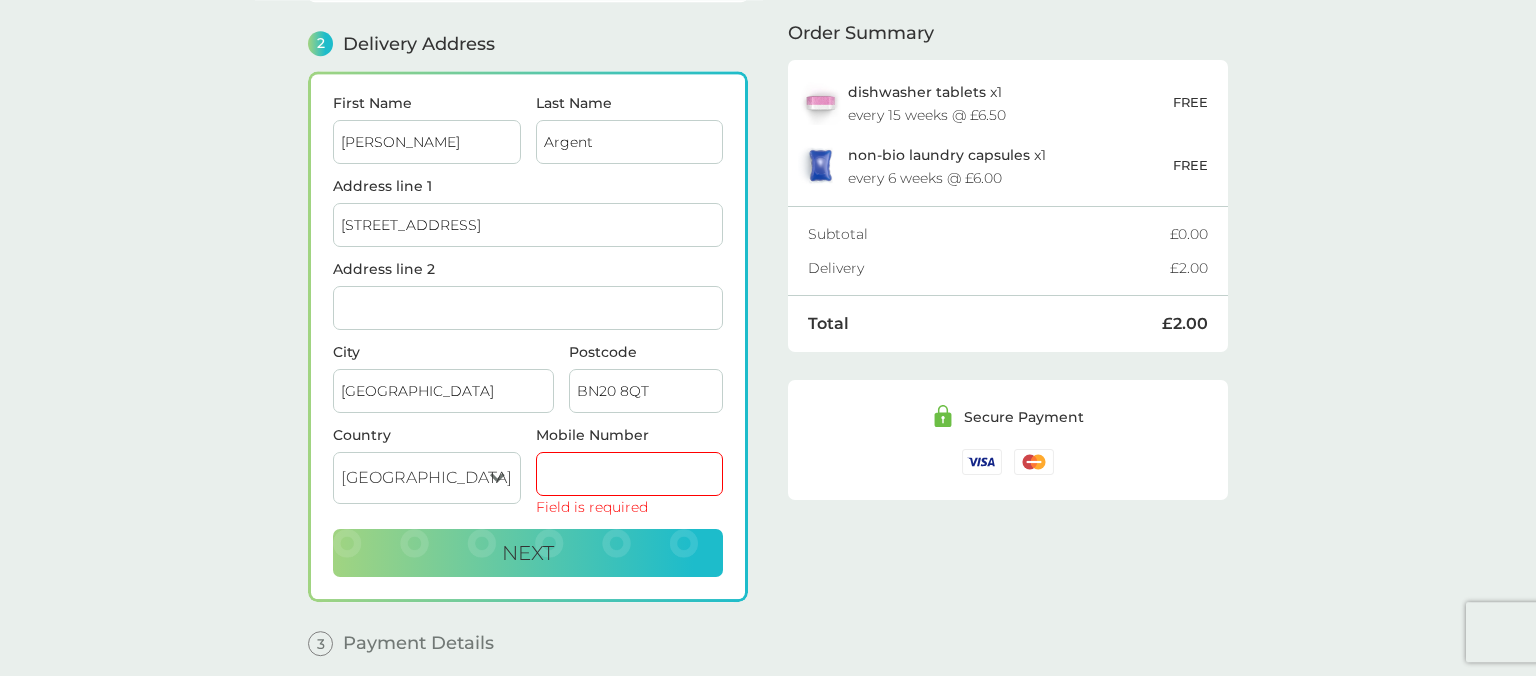 click on "Mobile Number" at bounding box center (630, 474) 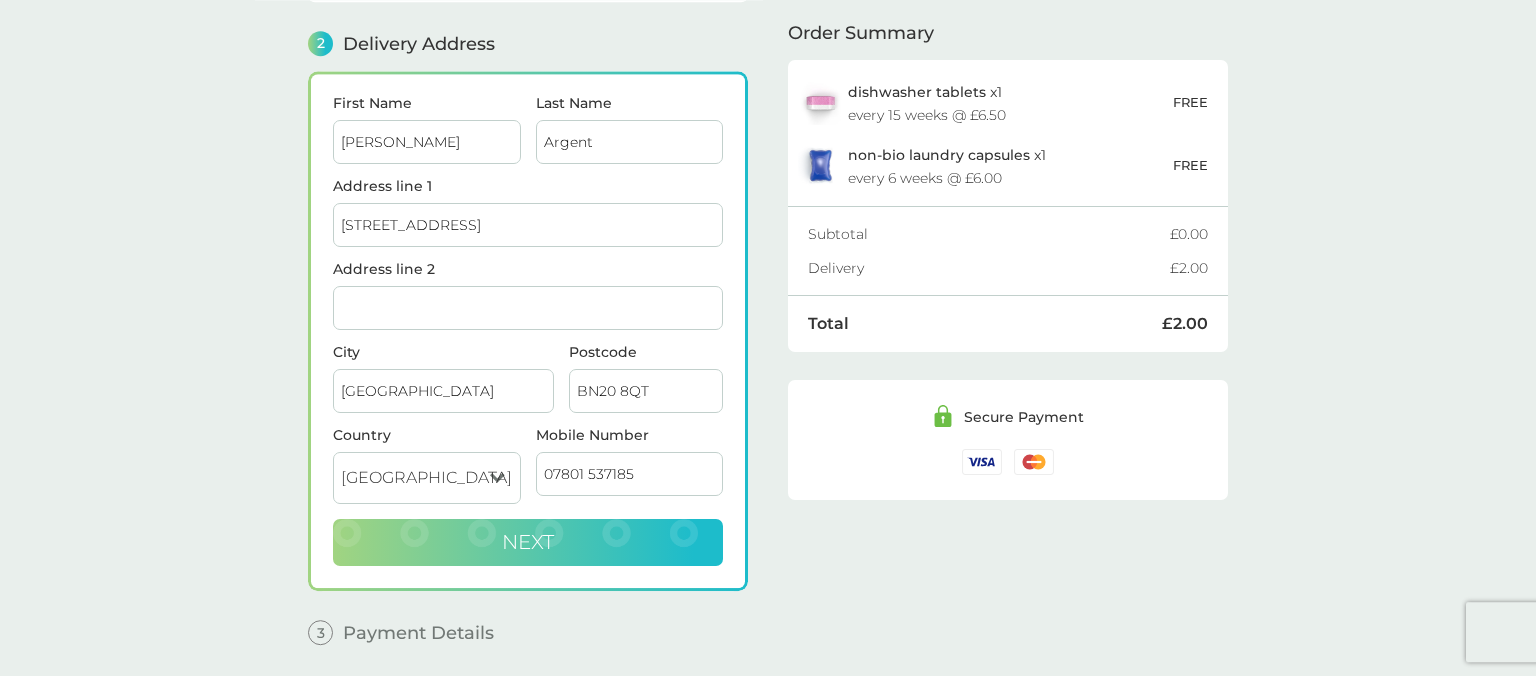 type on "07801 537185" 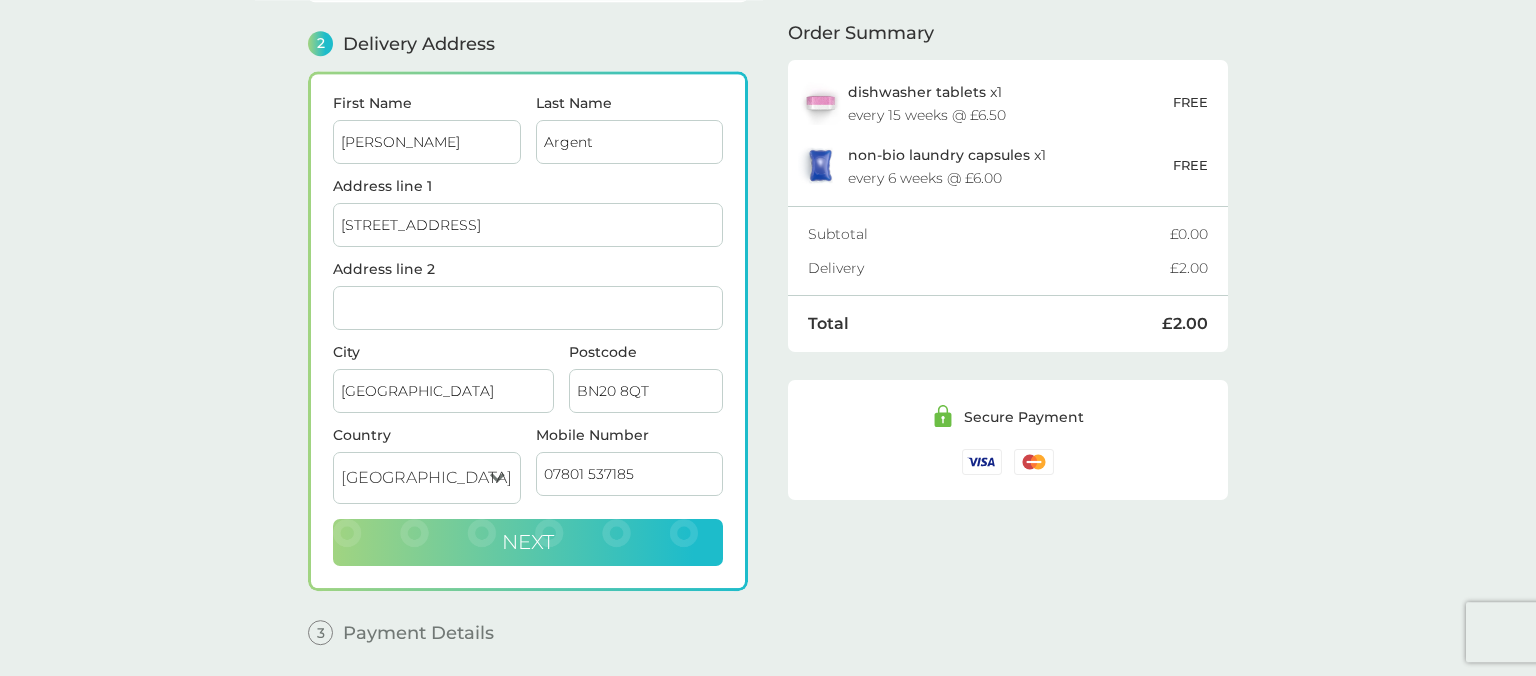 click on "Next" at bounding box center [528, 542] 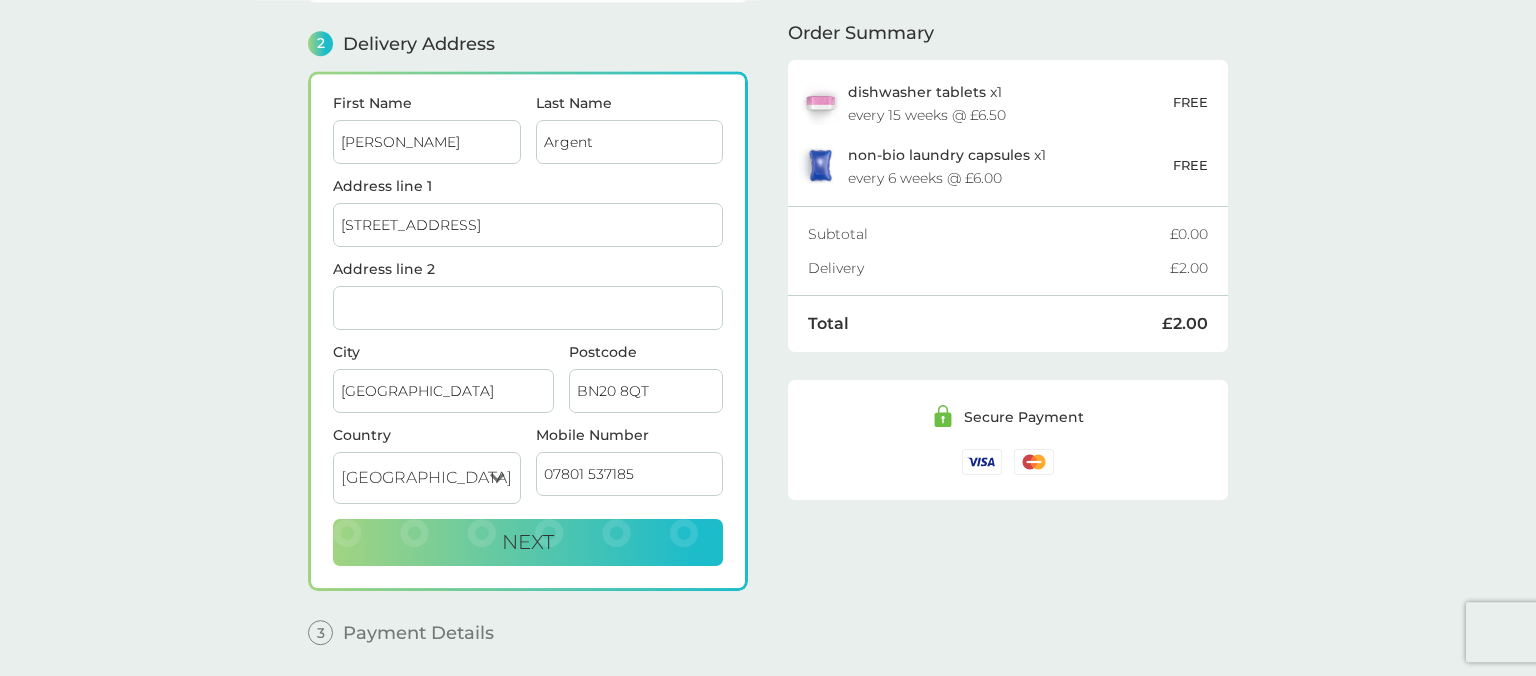 checkbox on "true" 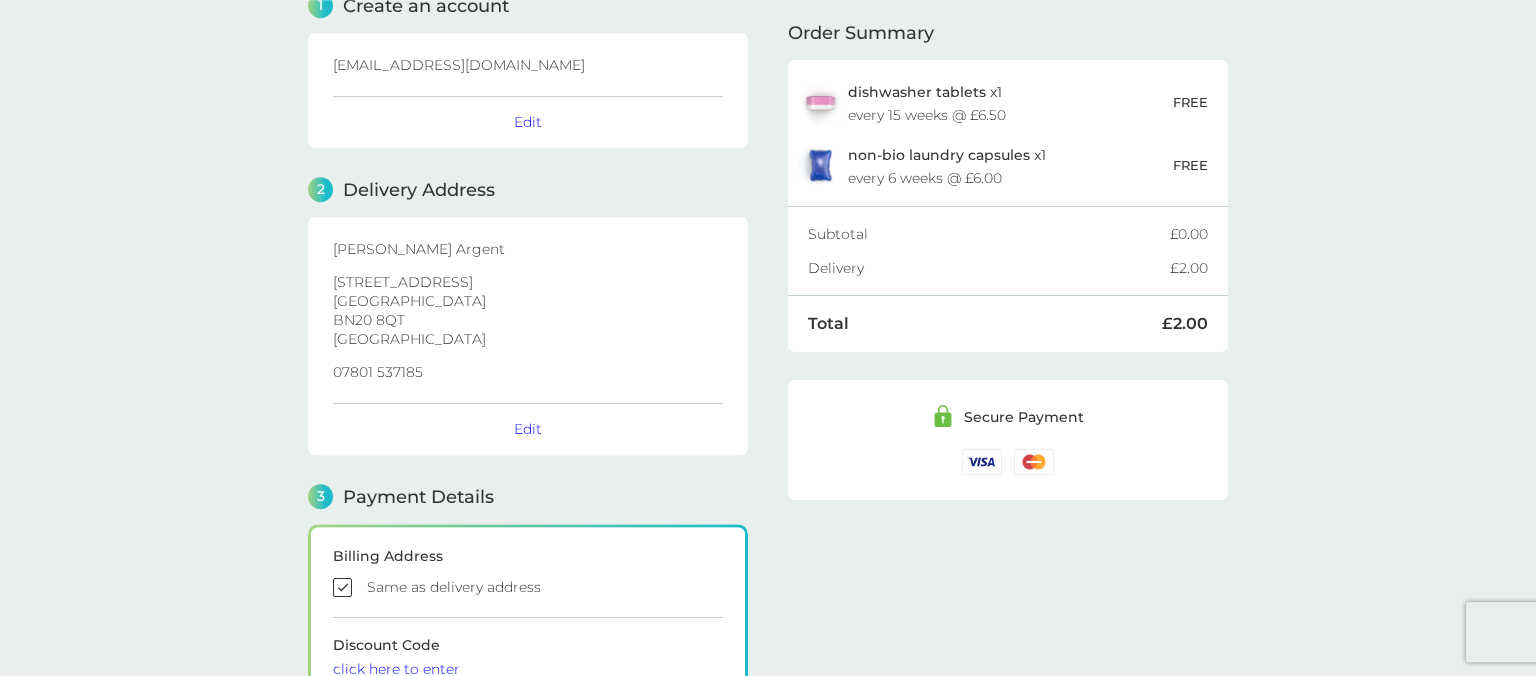 scroll, scrollTop: 0, scrollLeft: 0, axis: both 